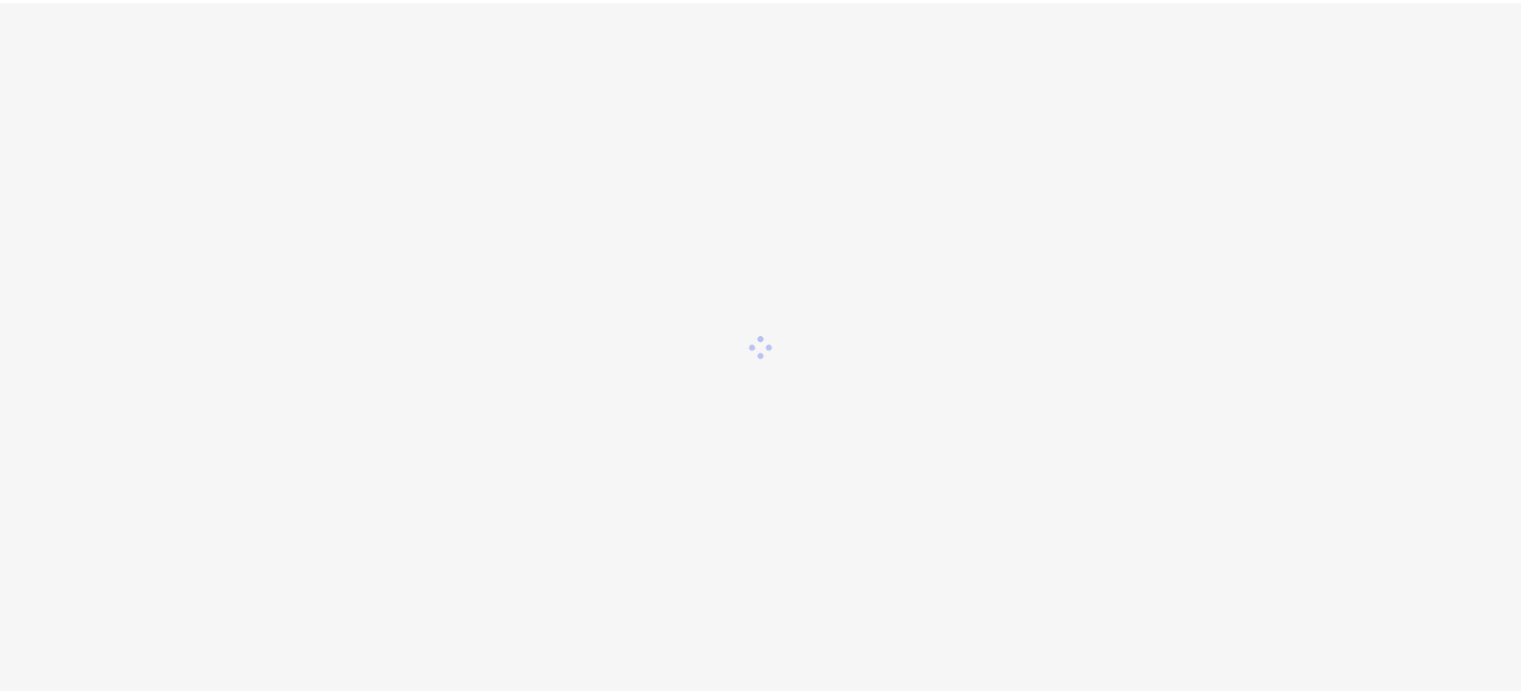 scroll, scrollTop: 0, scrollLeft: 0, axis: both 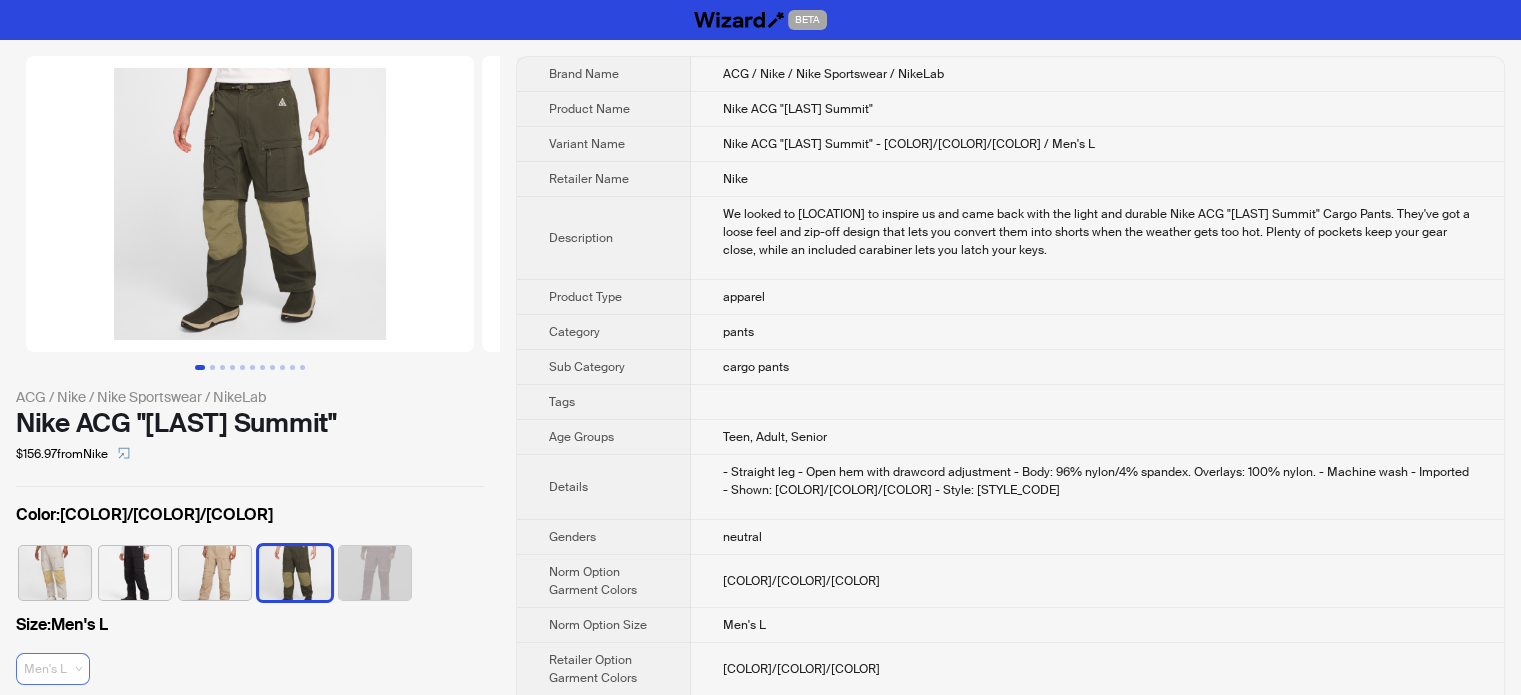 click on "Men's L" at bounding box center (53, 669) 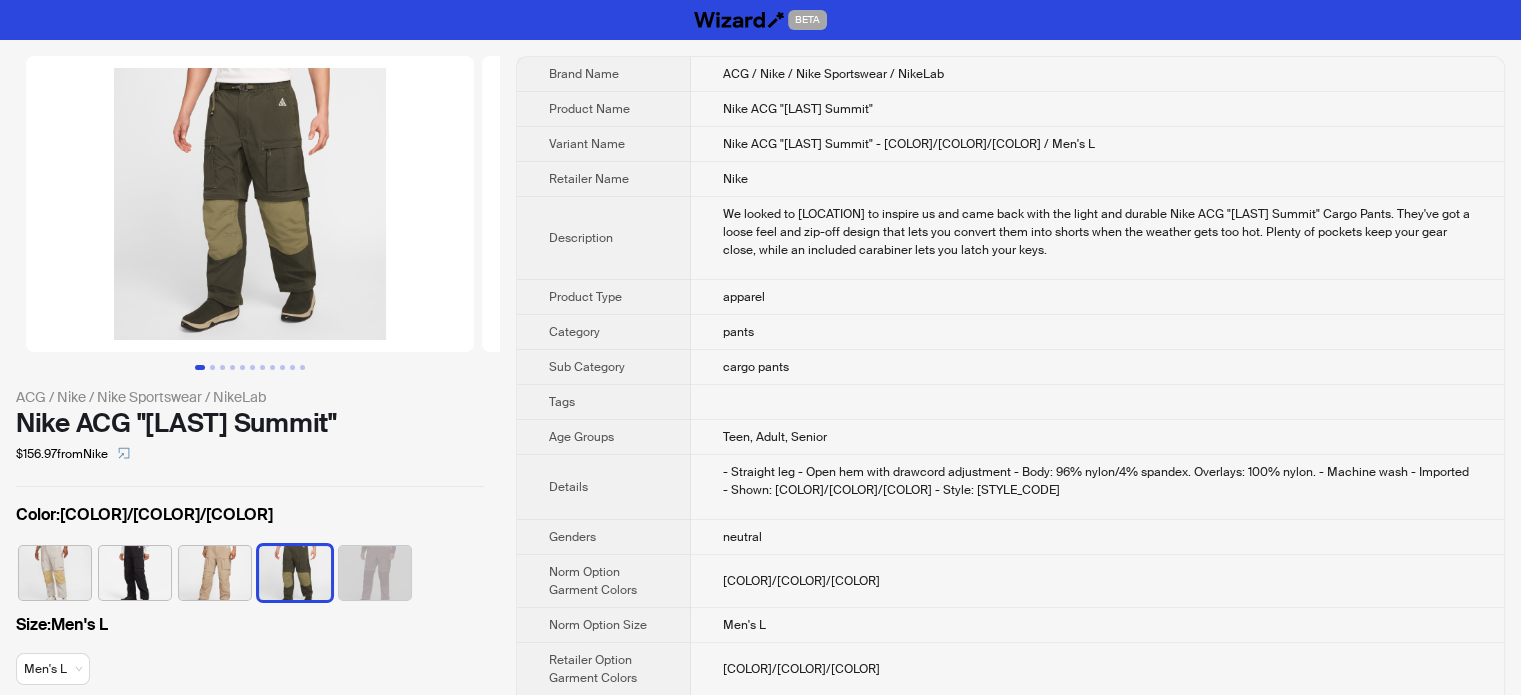 click at bounding box center [706, 204] 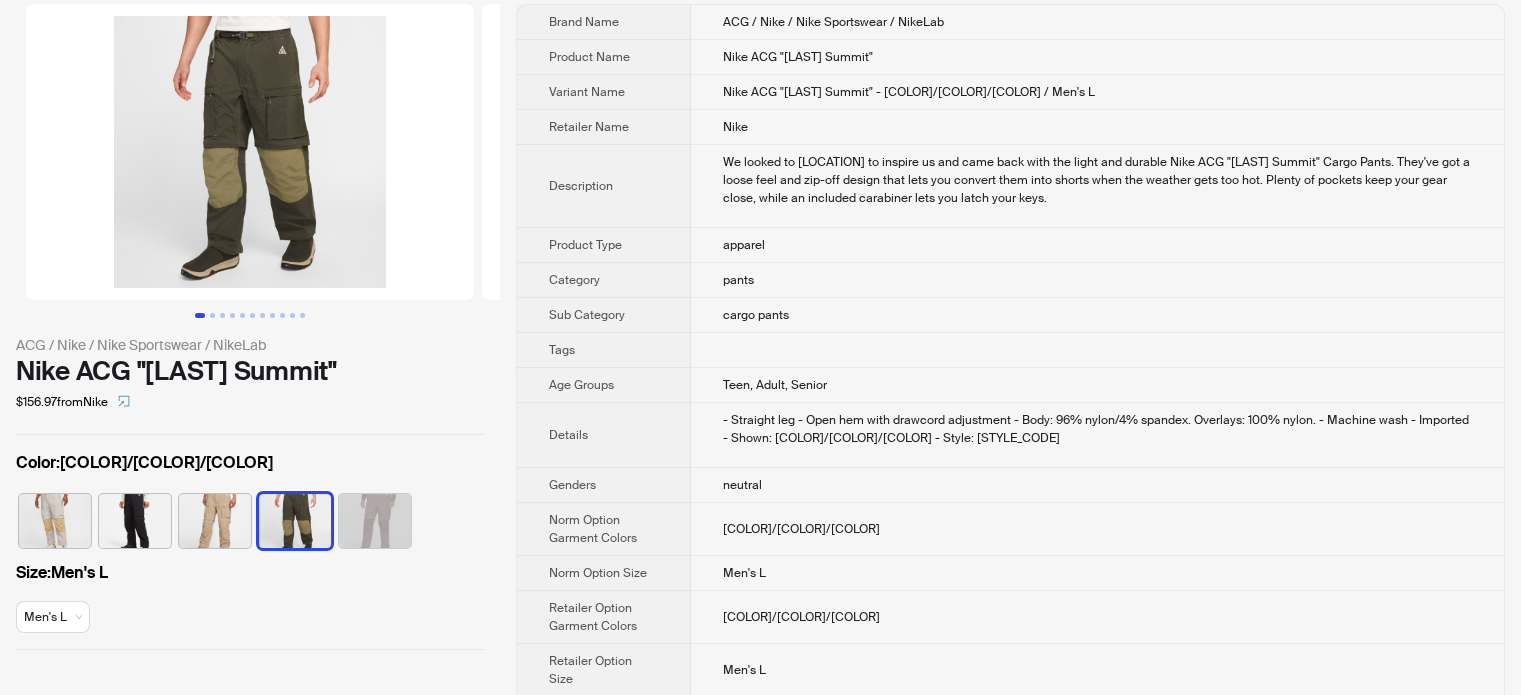 scroll, scrollTop: 0, scrollLeft: 0, axis: both 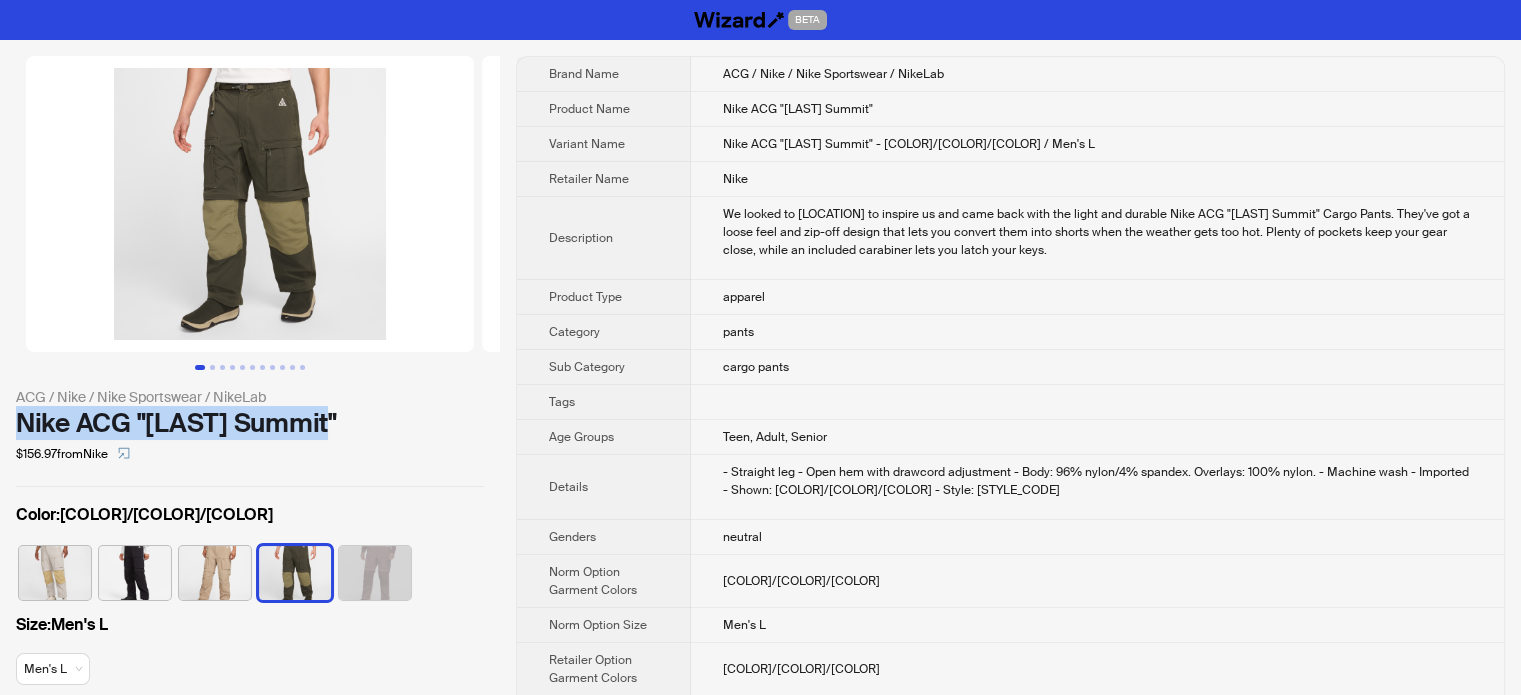 drag, startPoint x: 10, startPoint y: 420, endPoint x: 363, endPoint y: 420, distance: 353 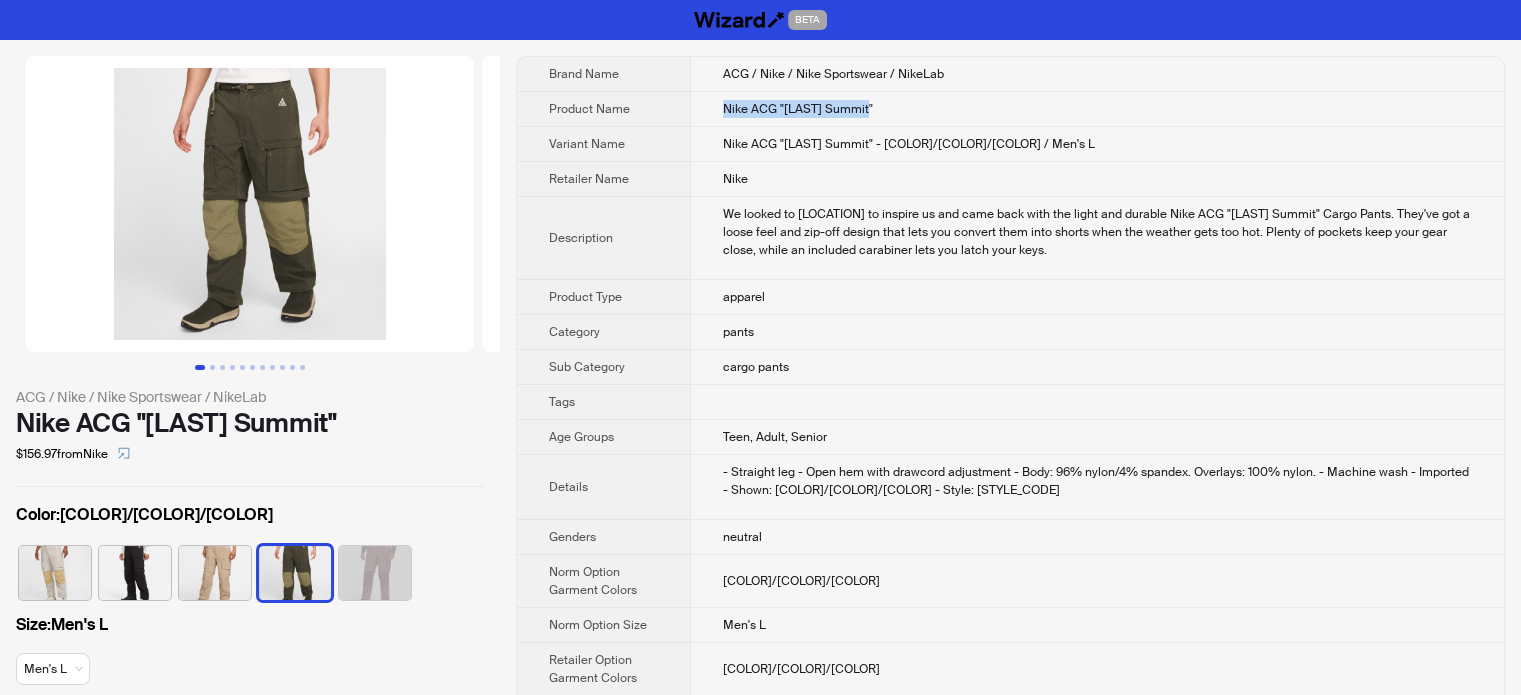 drag, startPoint x: 893, startPoint y: 101, endPoint x: 716, endPoint y: 98, distance: 177.02542 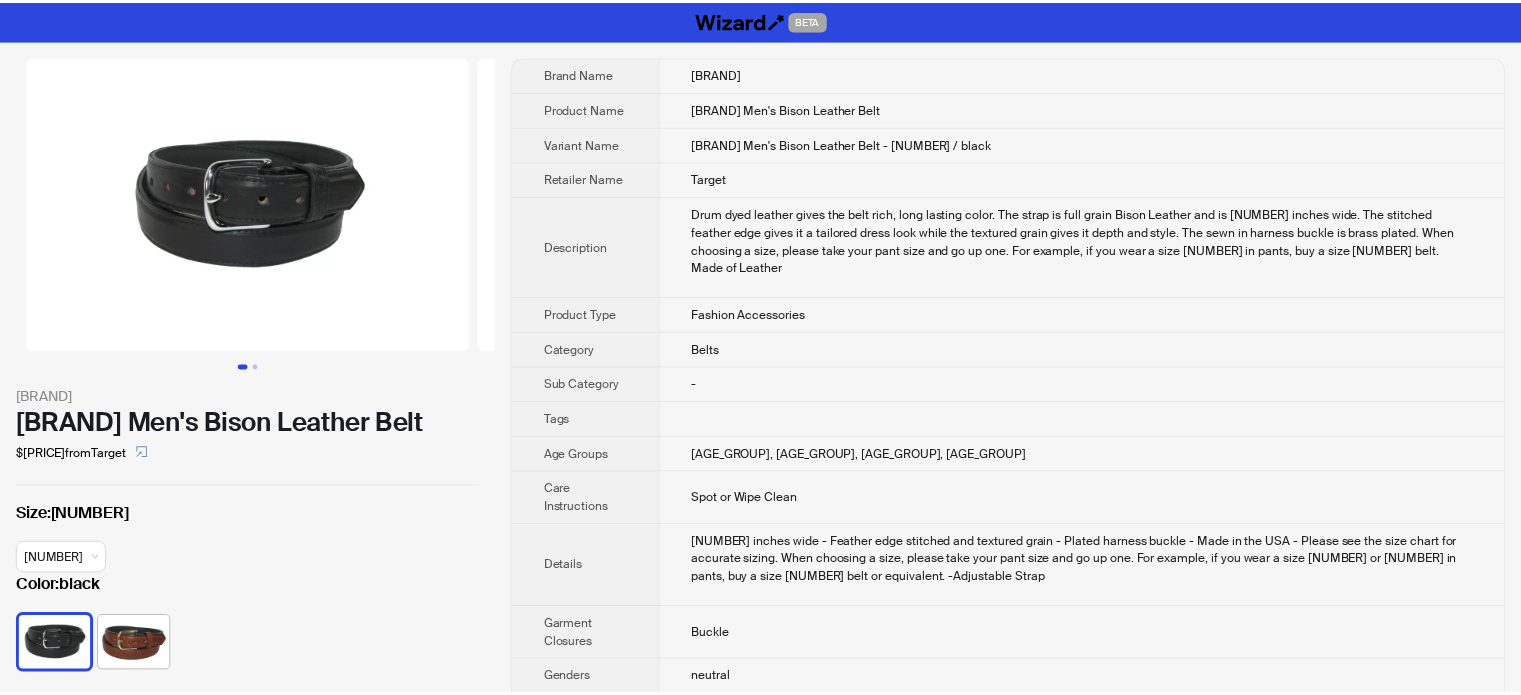 scroll, scrollTop: 0, scrollLeft: 0, axis: both 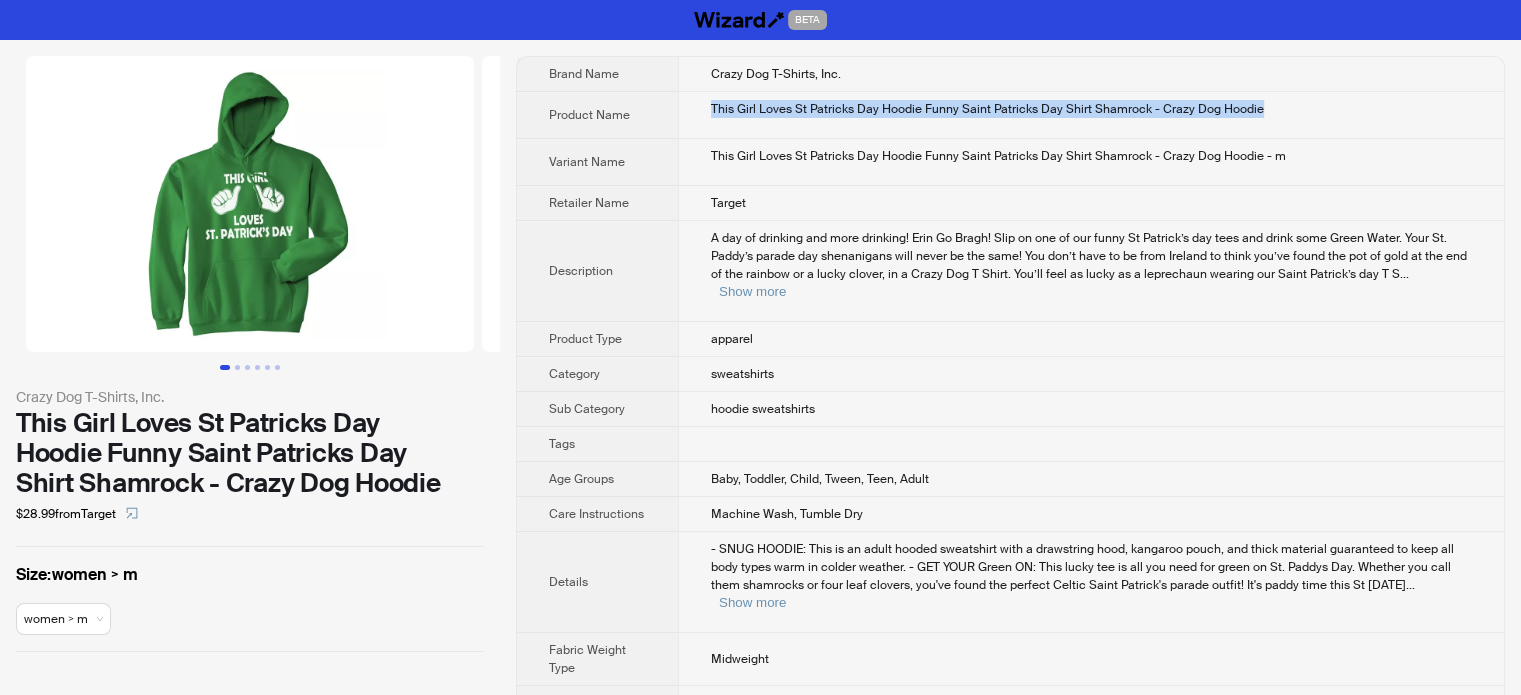 drag, startPoint x: 707, startPoint y: 108, endPoint x: 1255, endPoint y: 107, distance: 548.0009 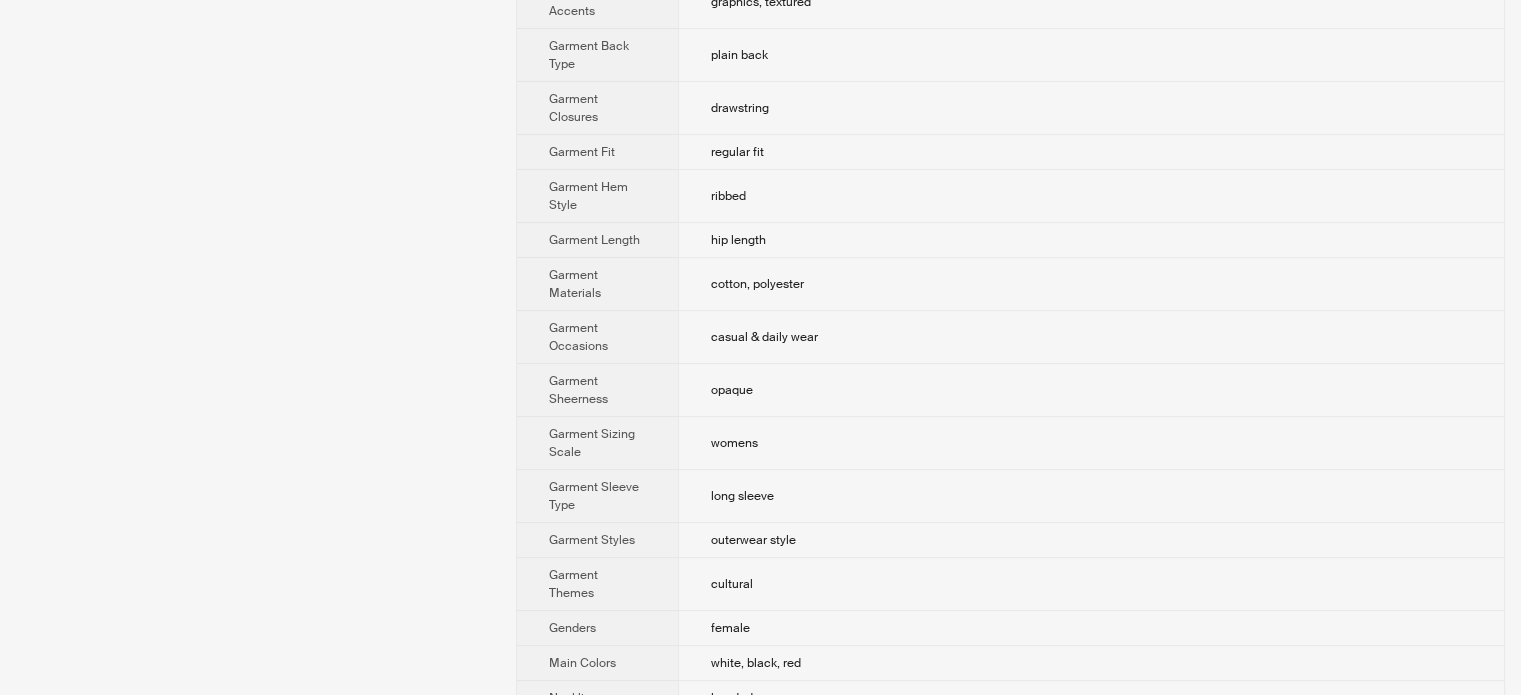scroll, scrollTop: 503, scrollLeft: 0, axis: vertical 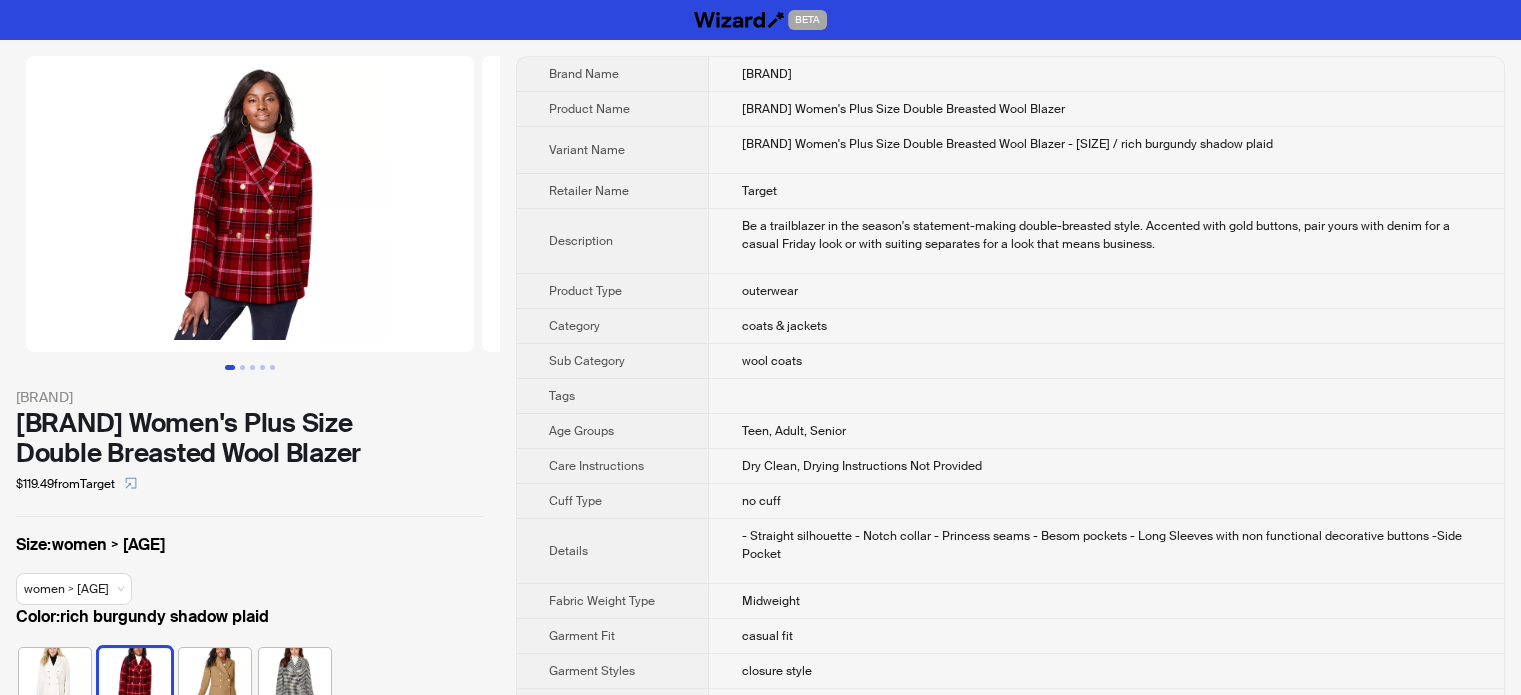 drag, startPoint x: 724, startPoint y: 111, endPoint x: 1116, endPoint y: 109, distance: 392.0051 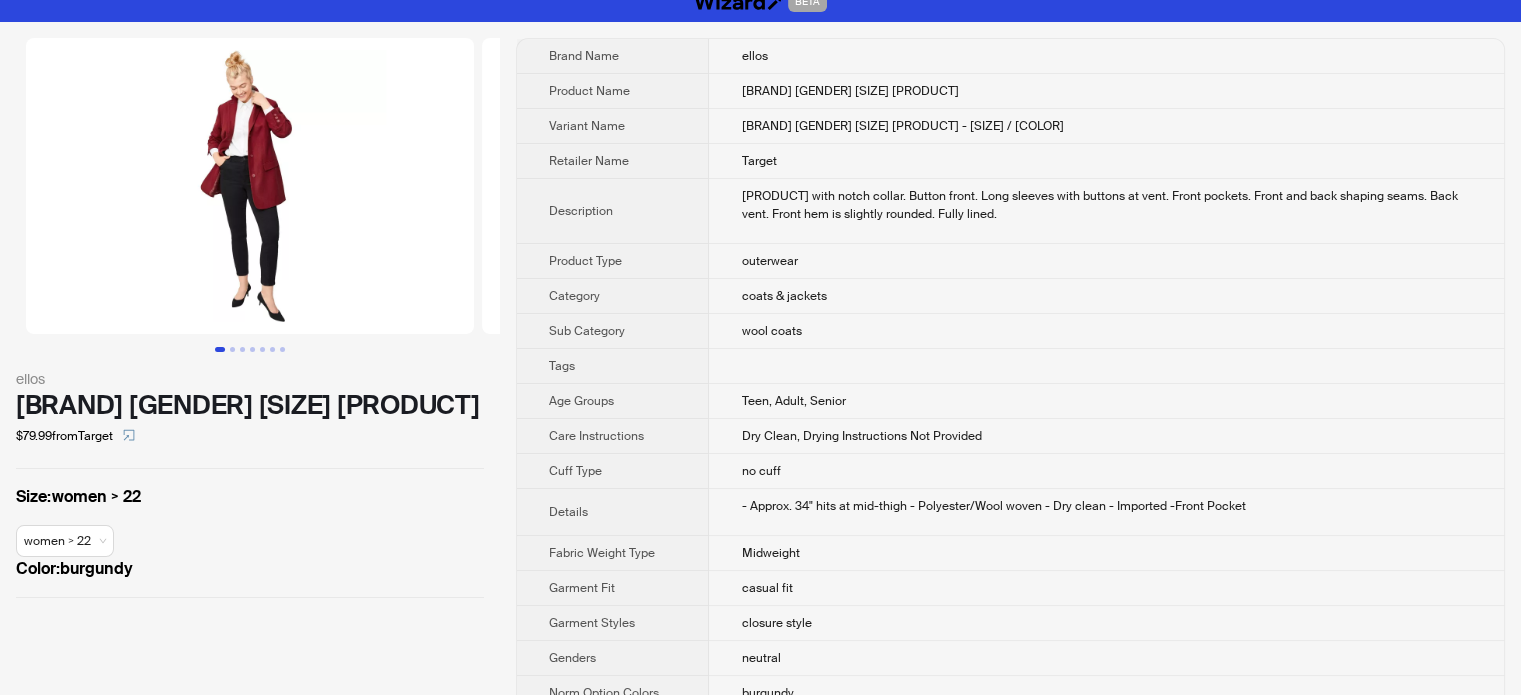 scroll, scrollTop: 0, scrollLeft: 0, axis: both 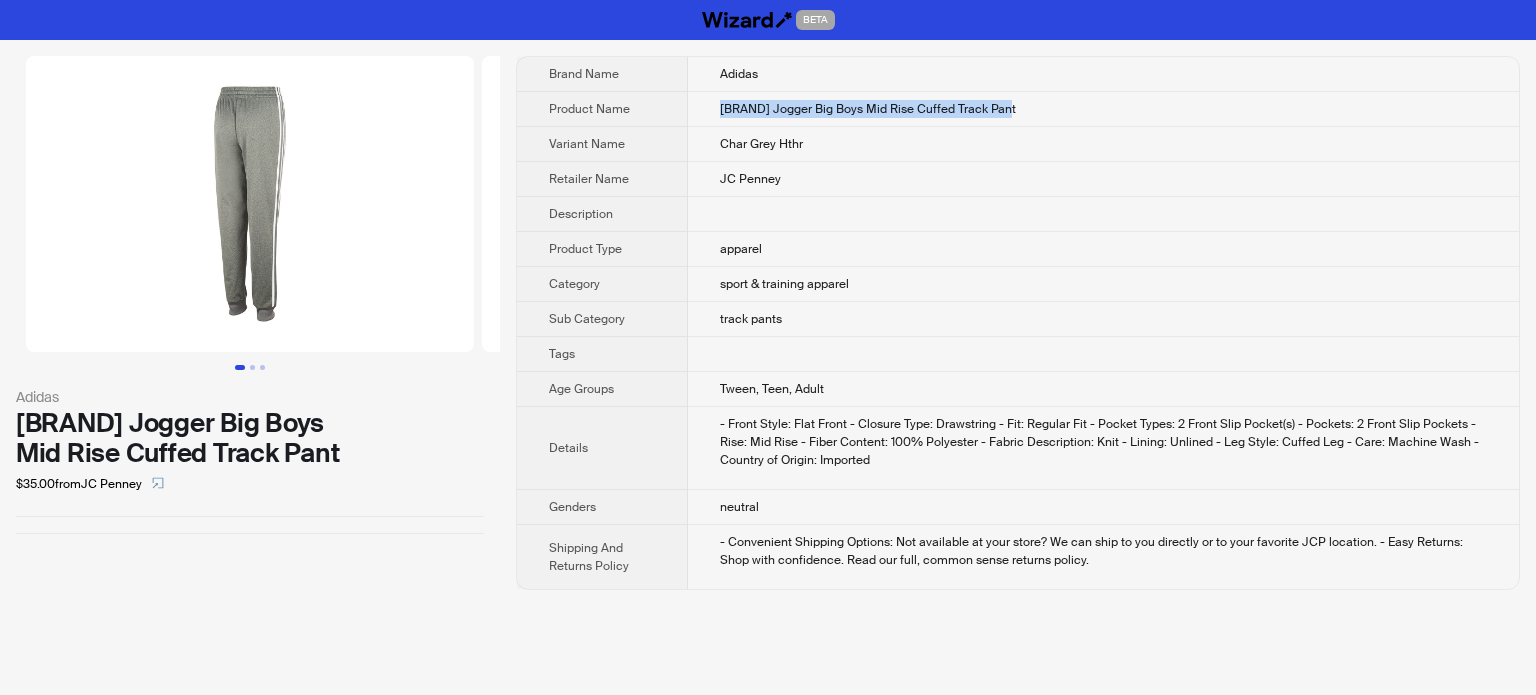 drag, startPoint x: 719, startPoint y: 107, endPoint x: 1120, endPoint y: 107, distance: 401 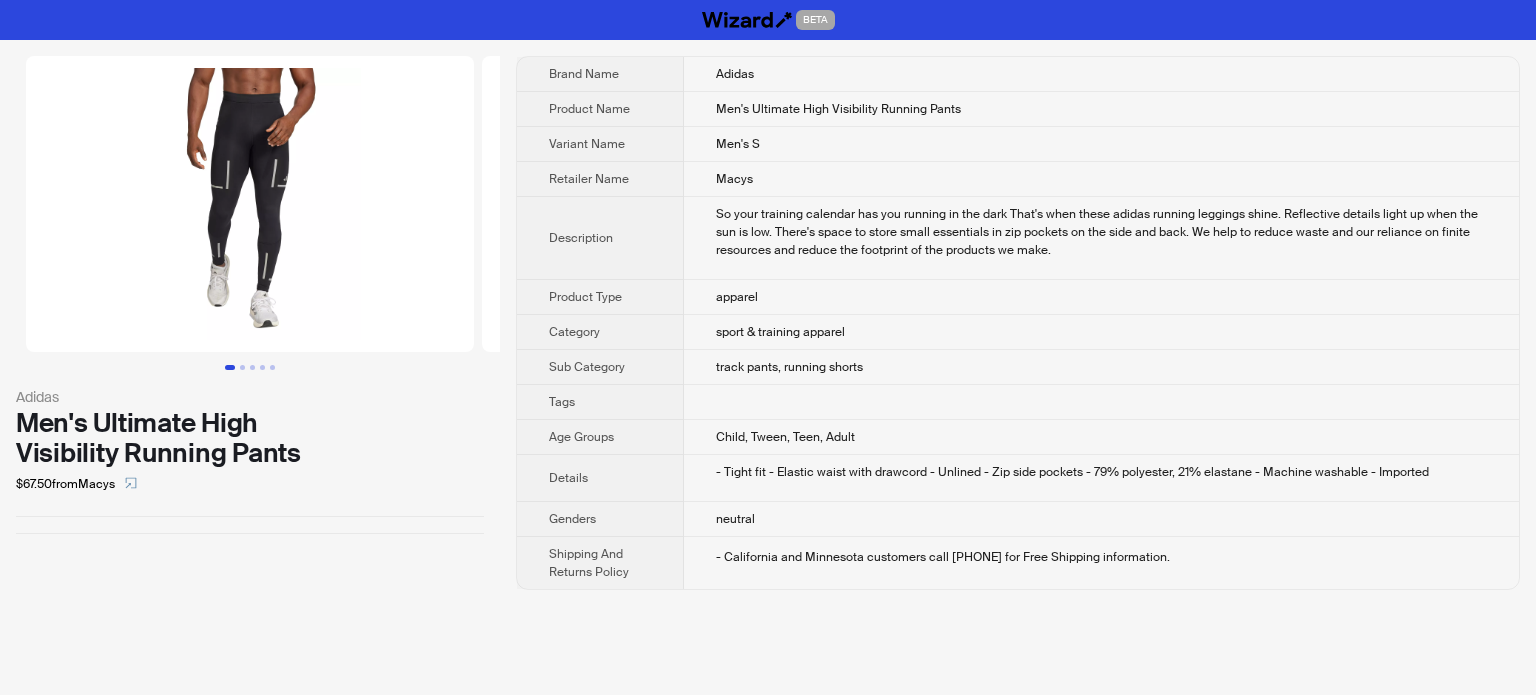 scroll, scrollTop: 0, scrollLeft: 0, axis: both 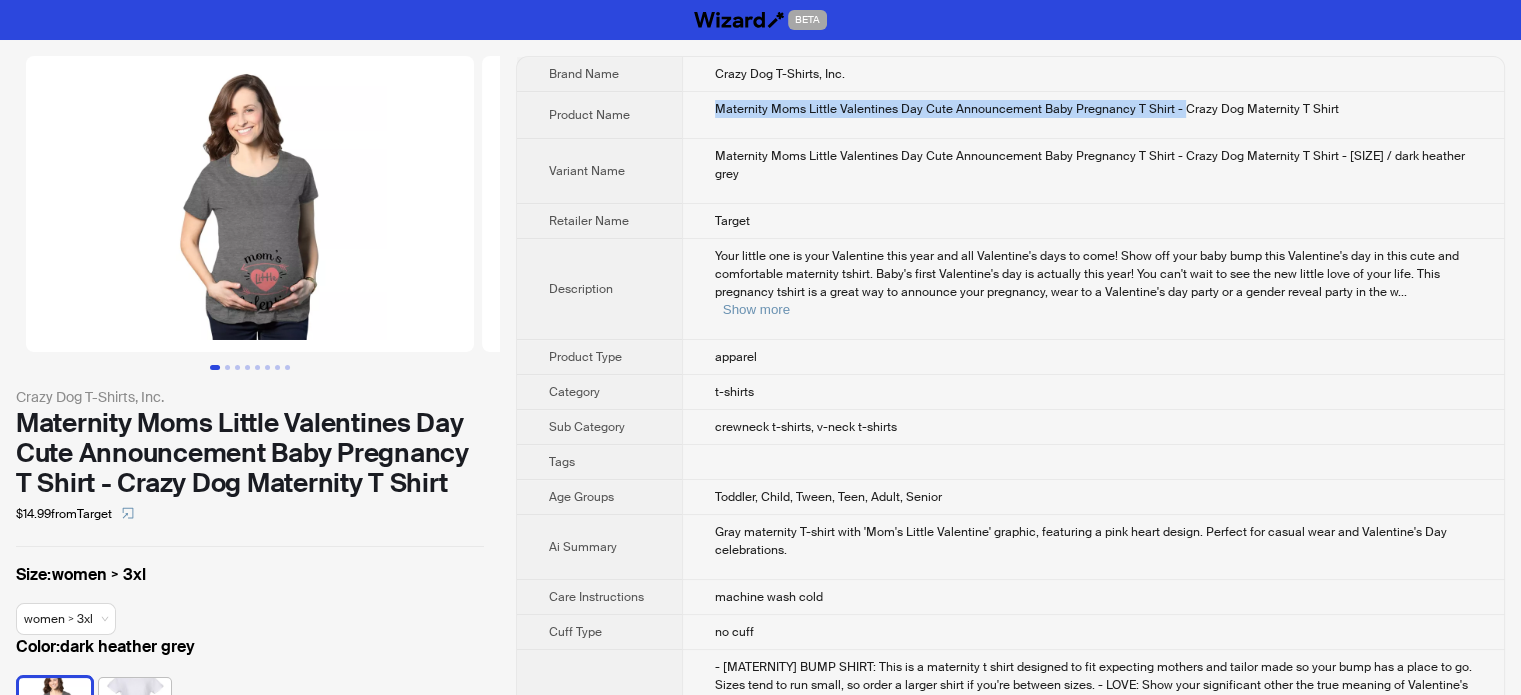 drag, startPoint x: 711, startPoint y: 103, endPoint x: 1176, endPoint y: 98, distance: 465.0269 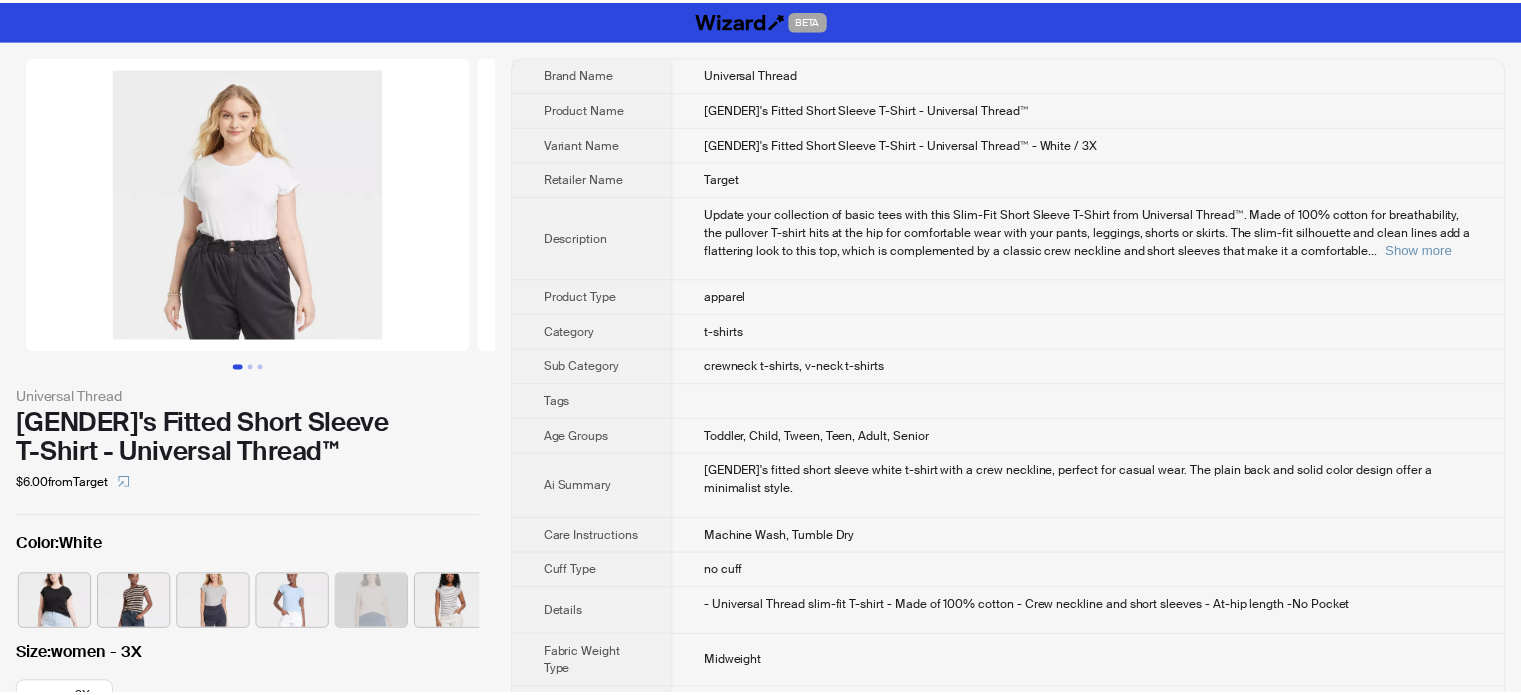 scroll, scrollTop: 0, scrollLeft: 0, axis: both 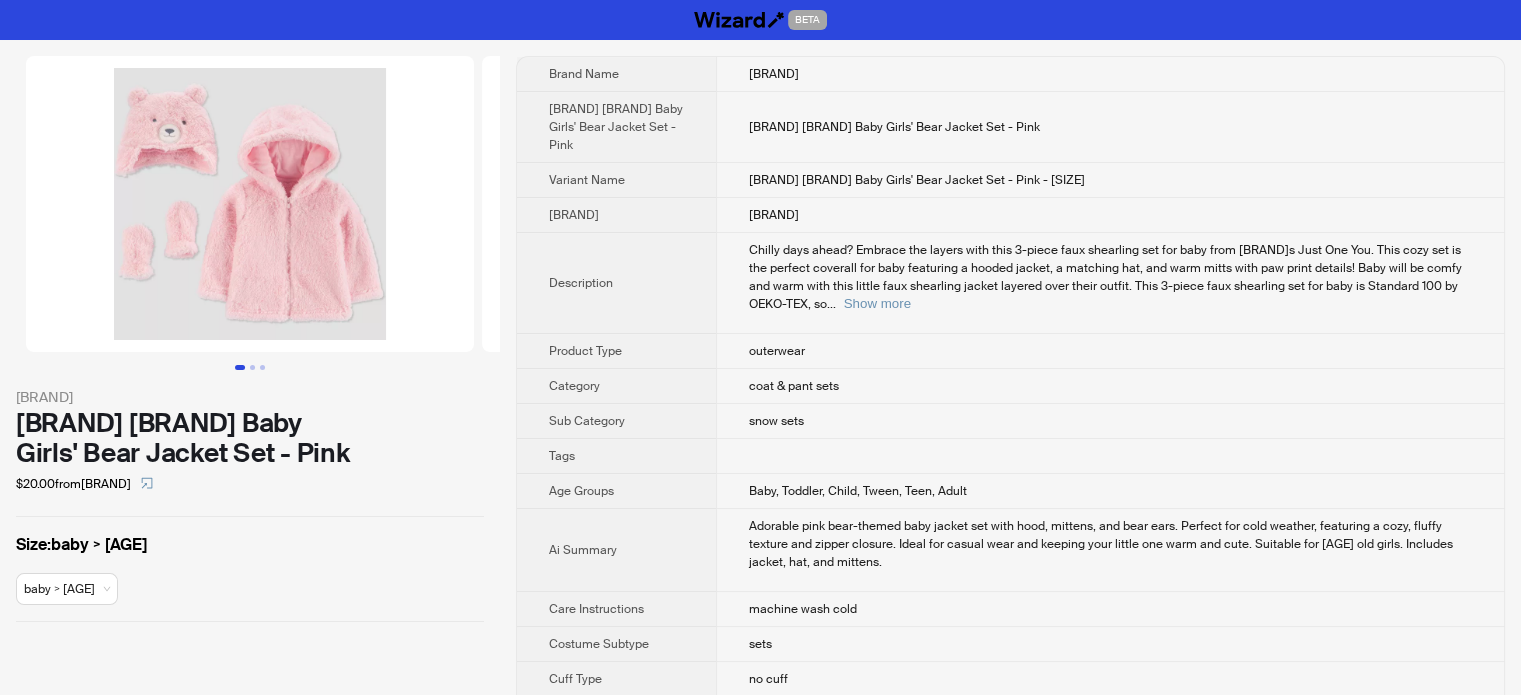 drag, startPoint x: 716, startPoint y: 101, endPoint x: 1031, endPoint y: 103, distance: 315.00635 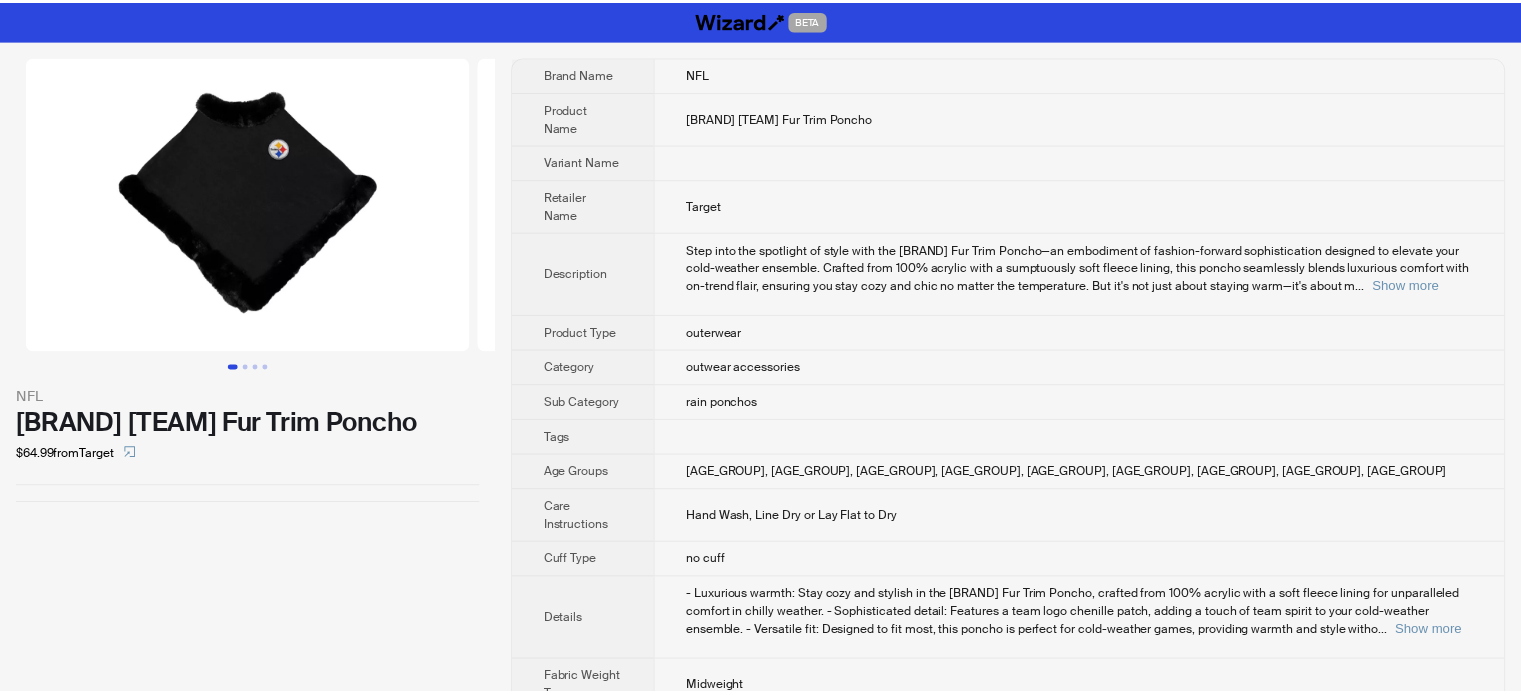 scroll, scrollTop: 0, scrollLeft: 0, axis: both 